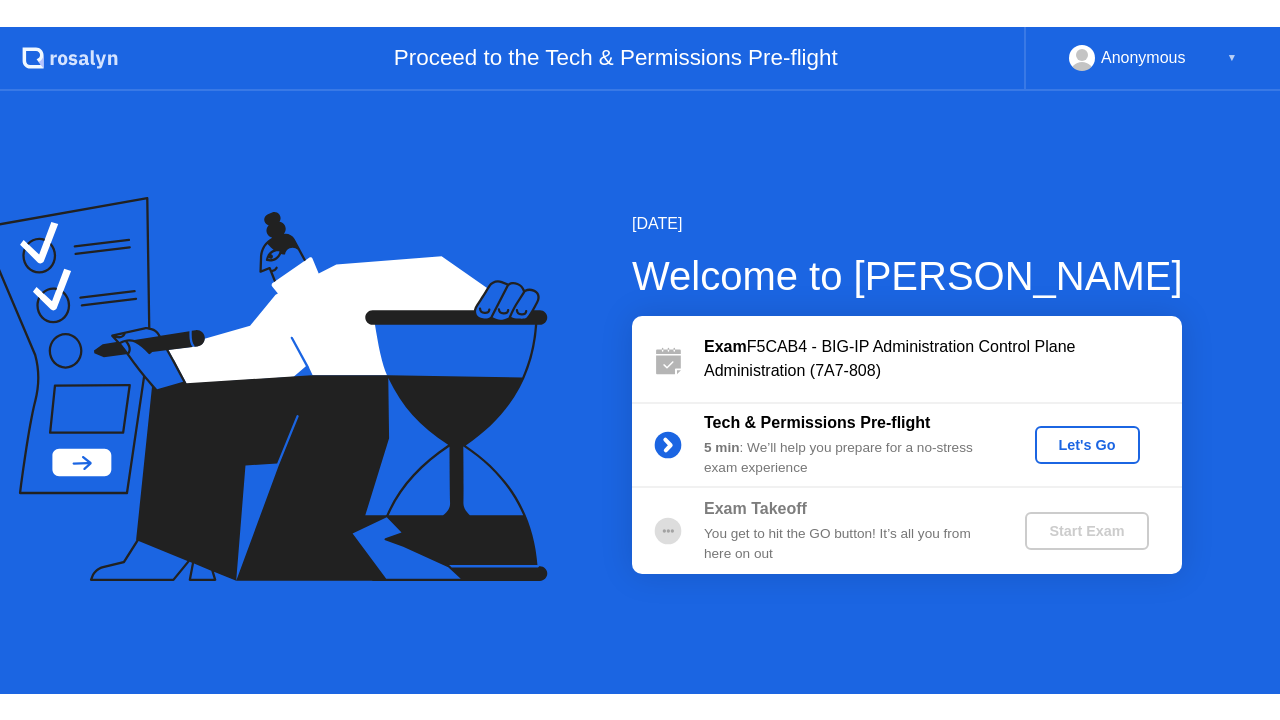 scroll, scrollTop: 0, scrollLeft: 0, axis: both 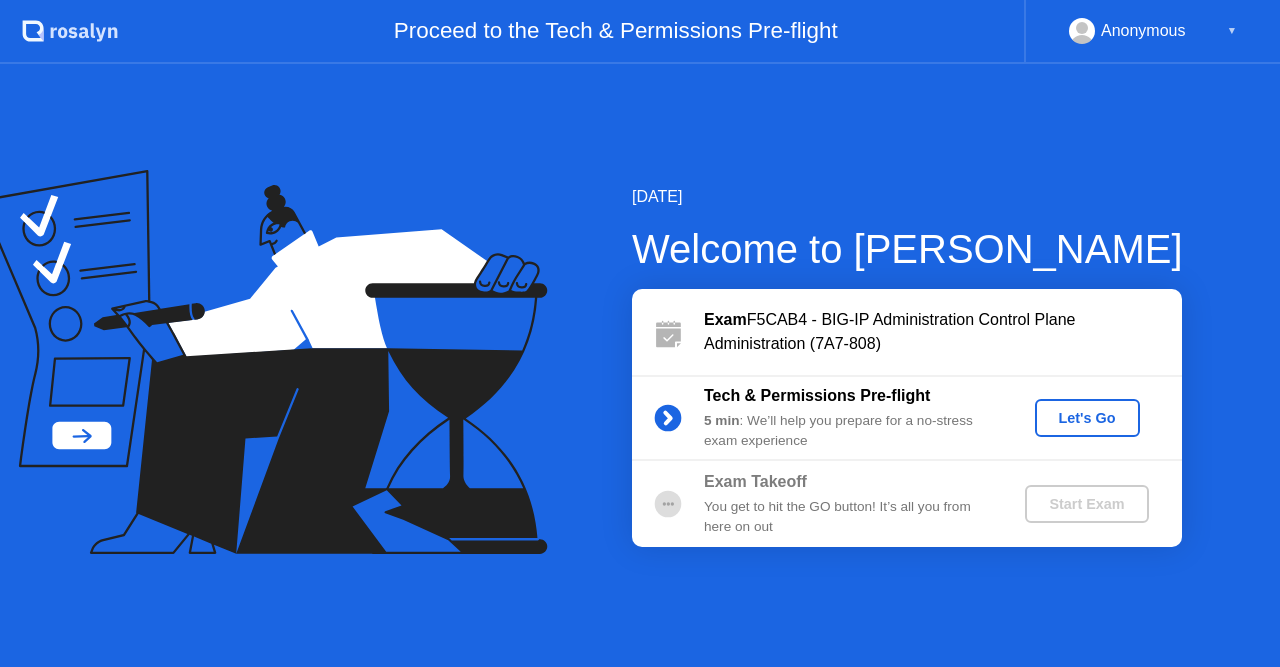 click on "Let's Go" 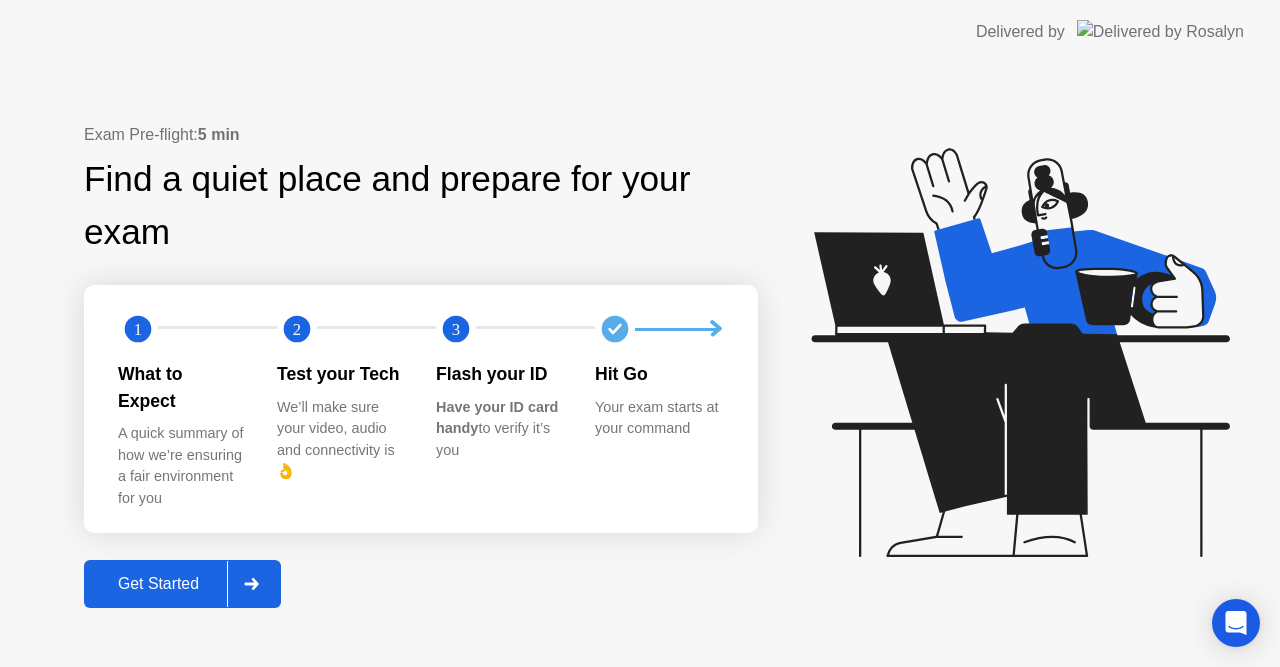 click on "Get Started" 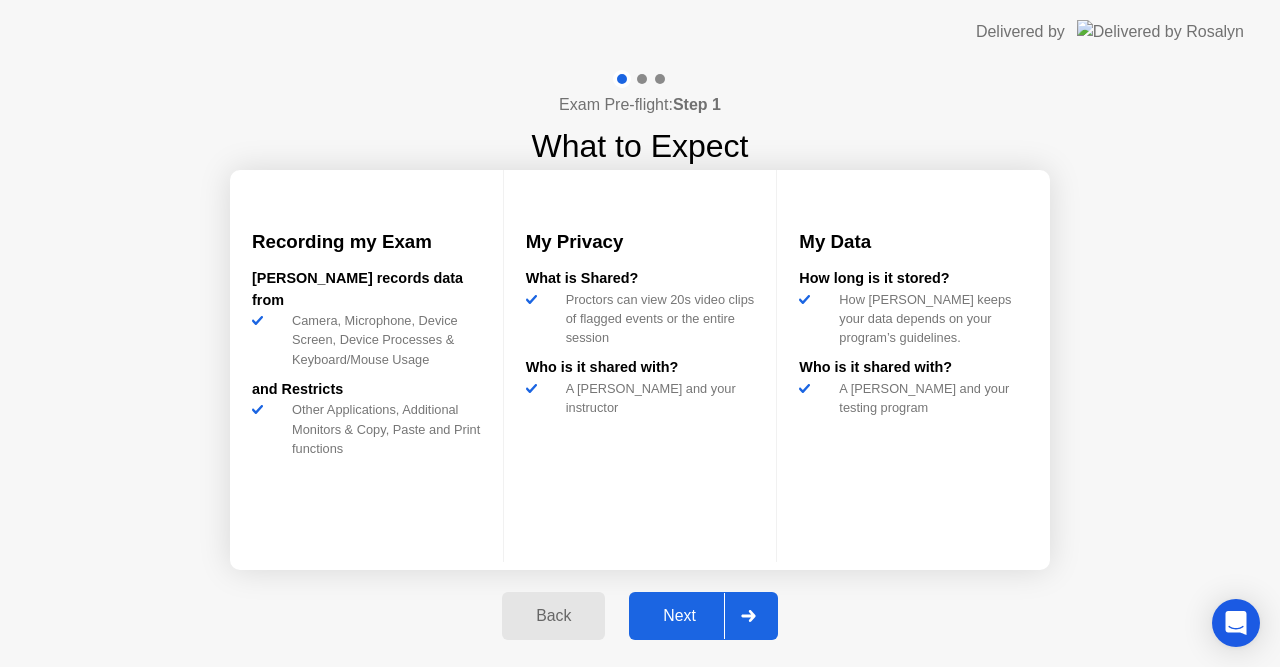 click on "Next" 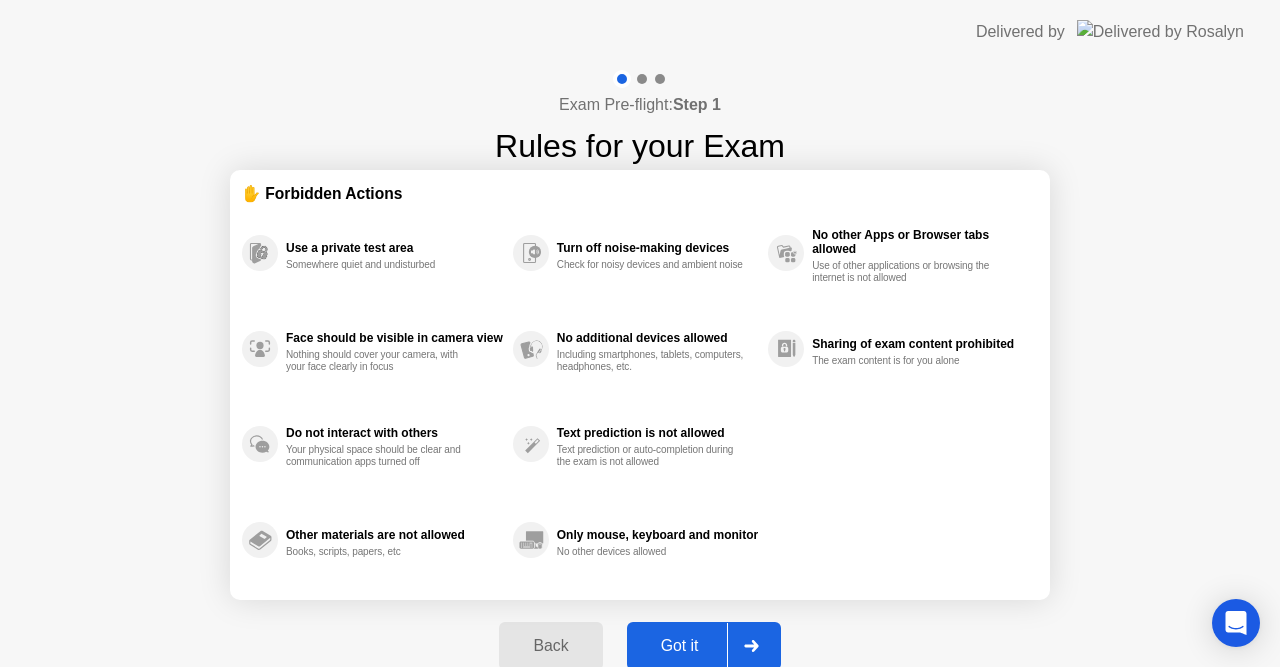 click on "Got it" 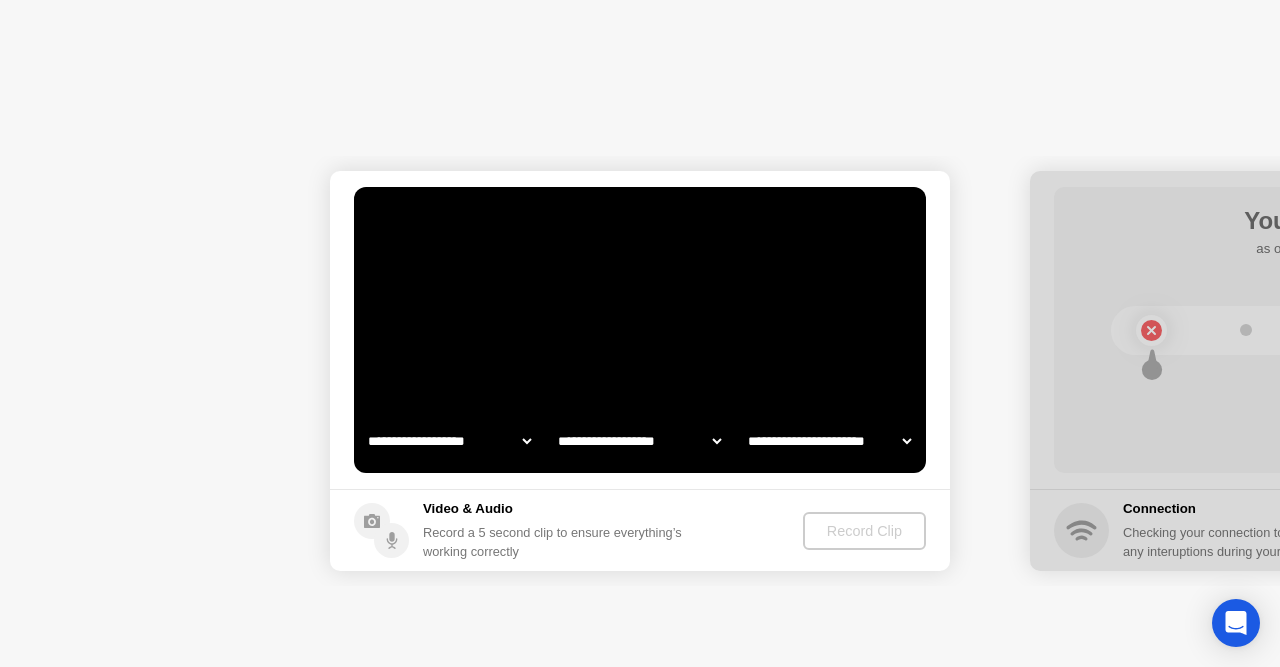 select on "**********" 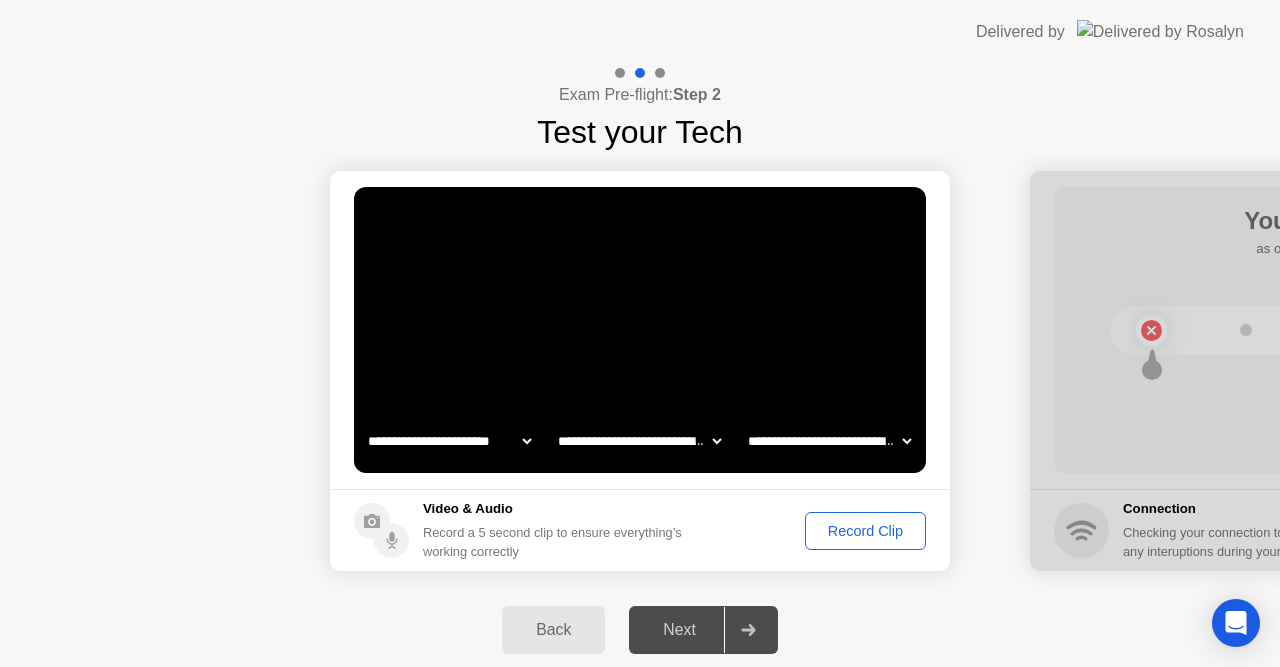 click on "Record Clip" 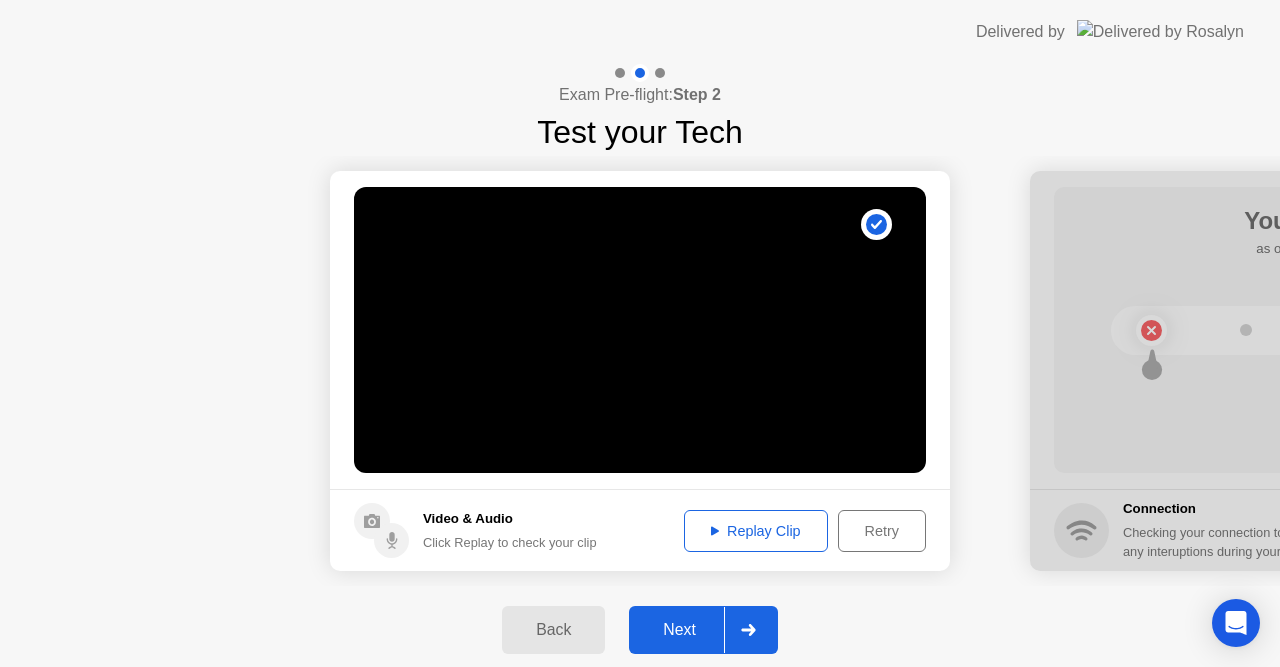 click on "Next" 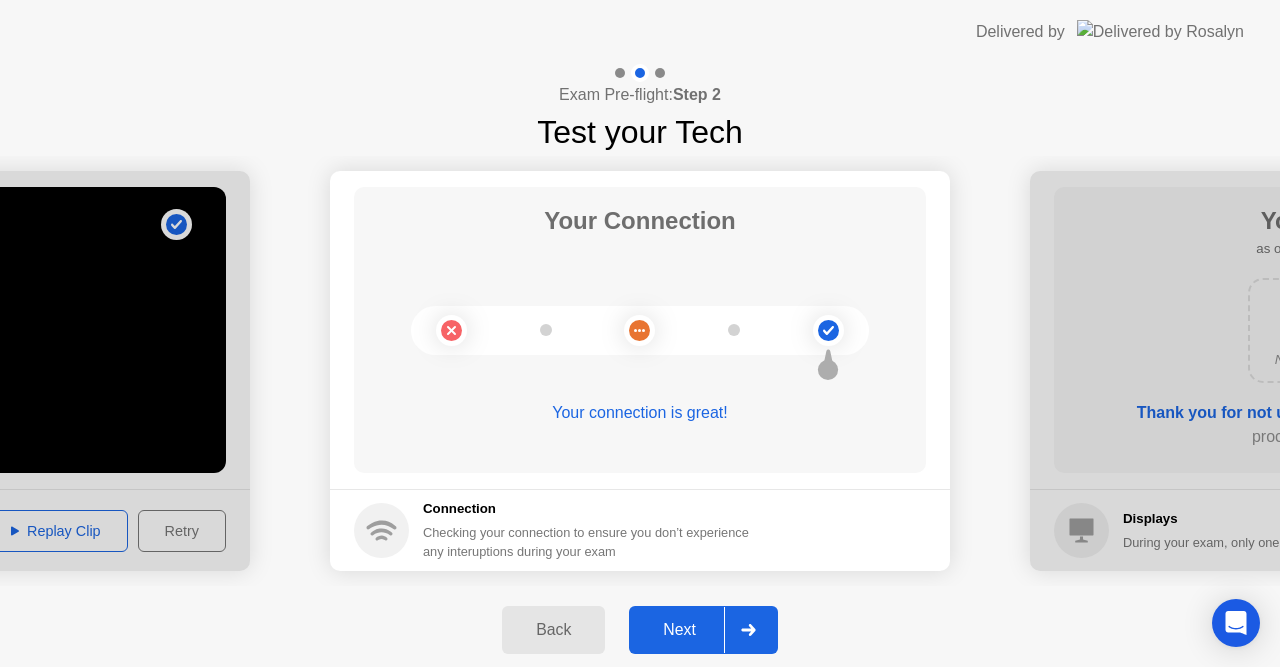 click on "Next" 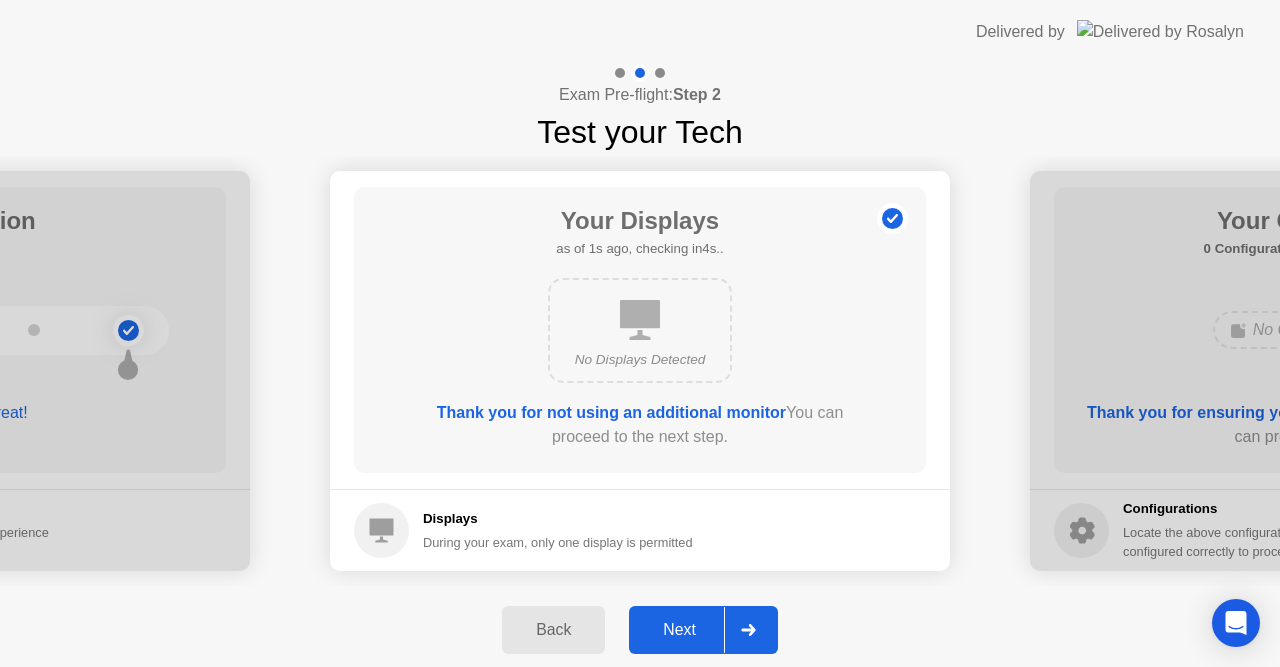 click on "Next" 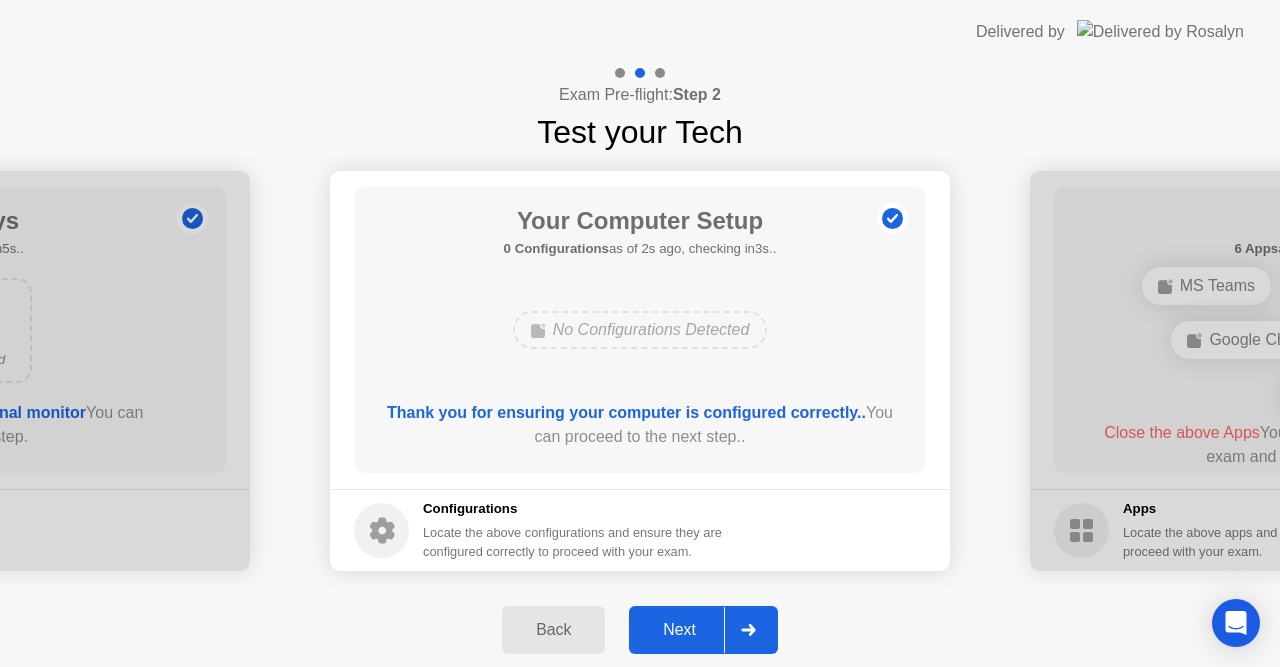 click on "Next" 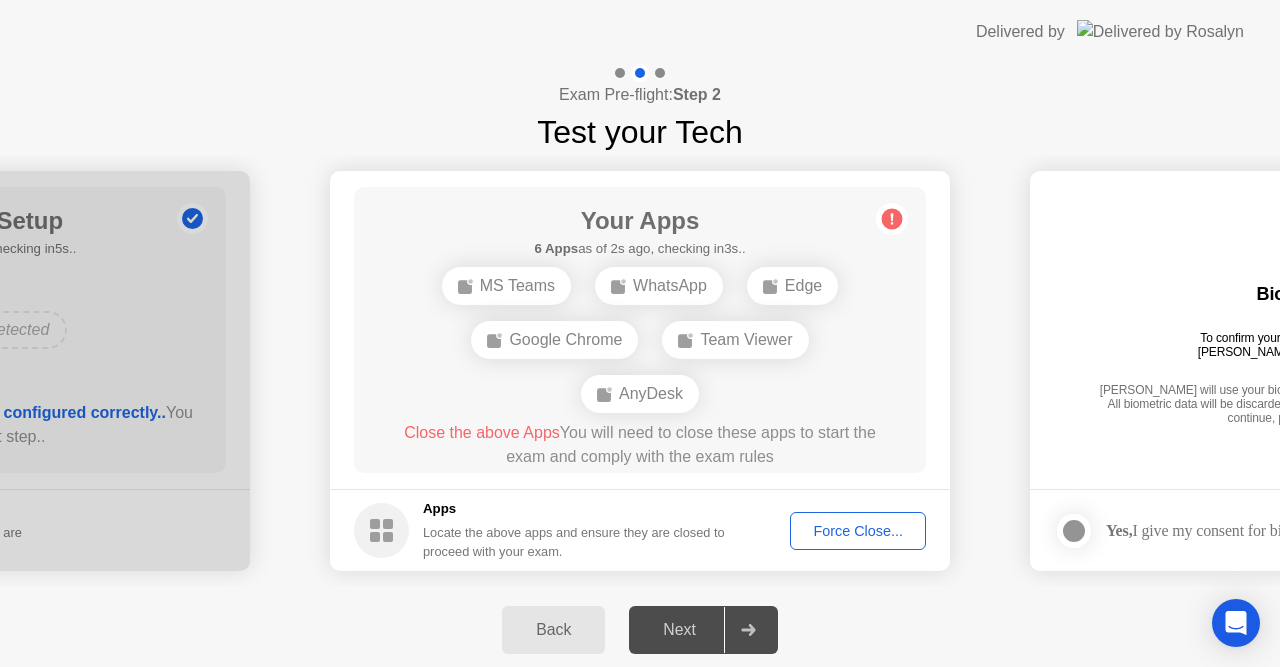 click on "Force Close..." 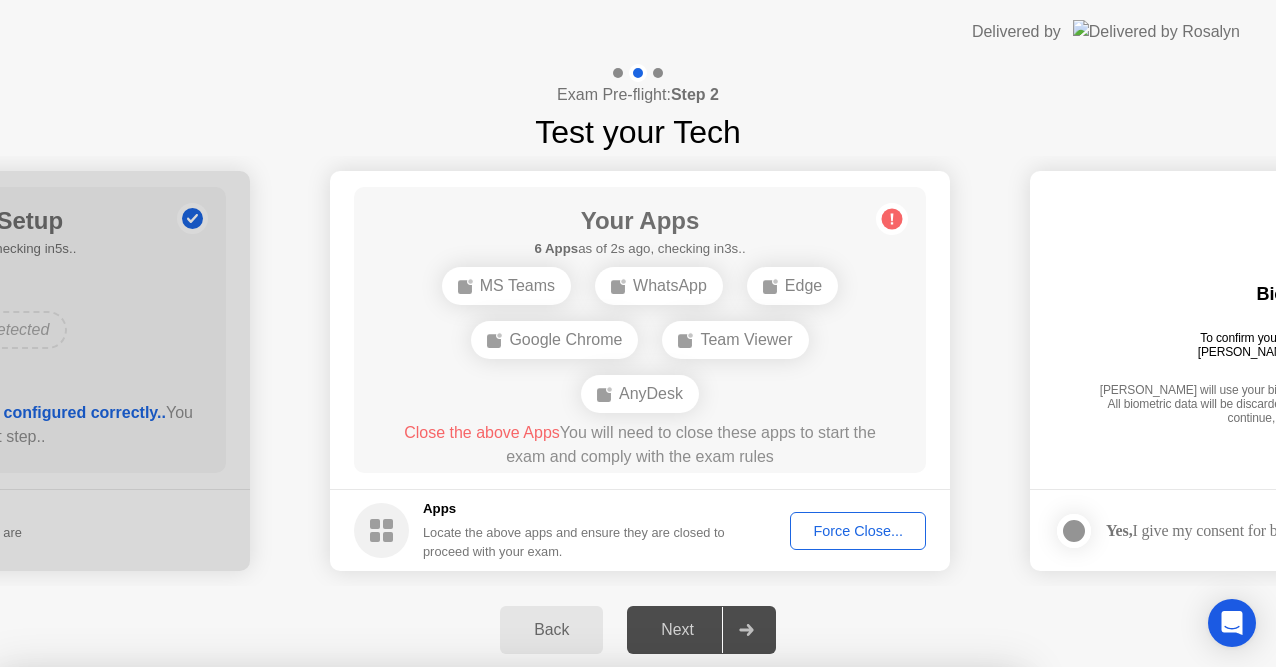 click on "Confirm" at bounding box center (577, 997) 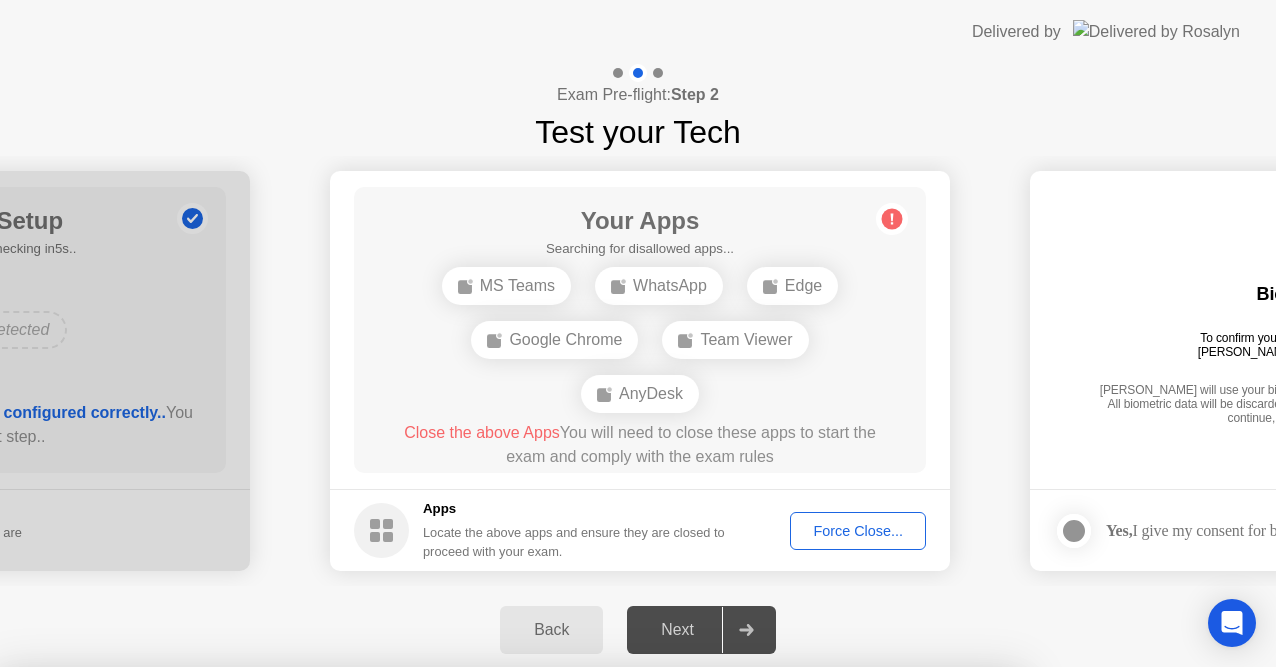 click on "Need help? Let [PERSON_NAME] close your apps for you Unfortunately we cannot close your apps  Team Viewer   AnyDesk" at bounding box center (510, 782) 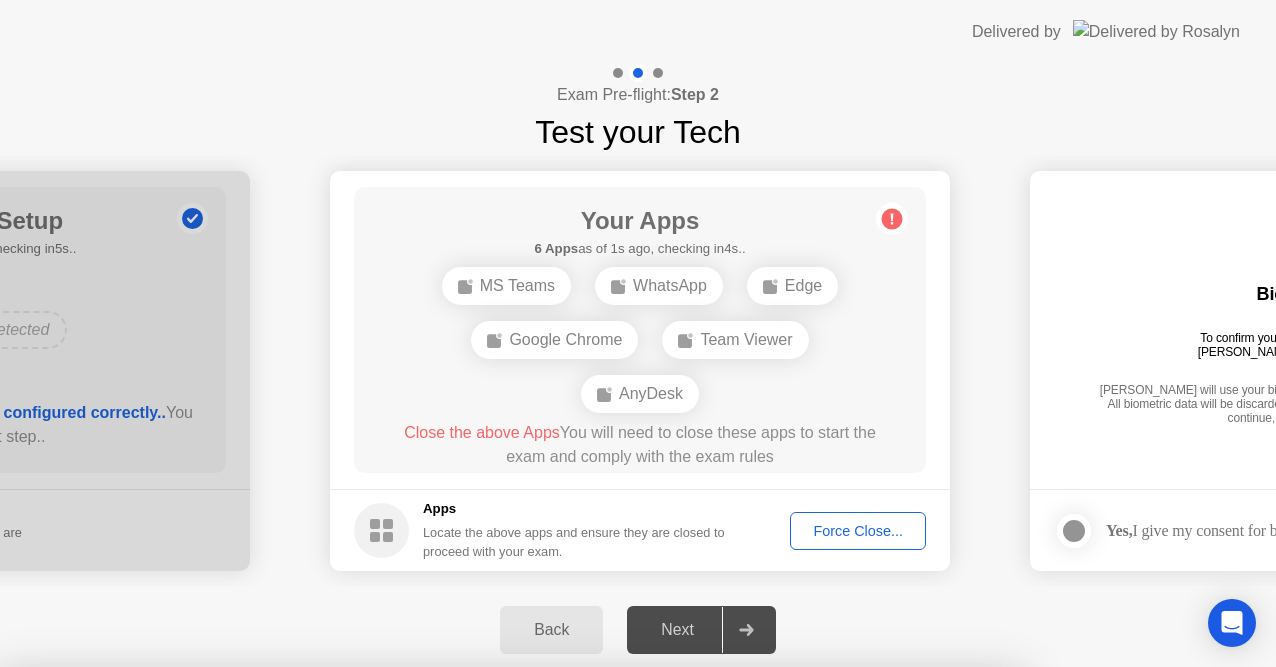 click on "Close" at bounding box center (429, 905) 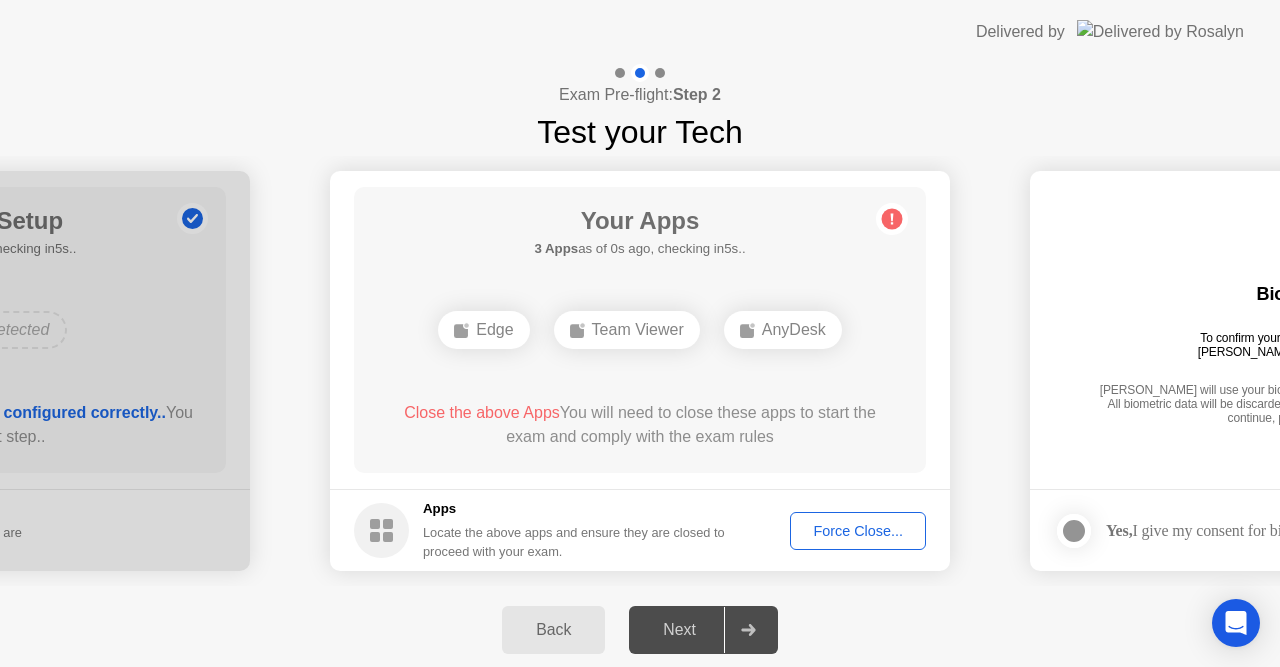 click on "Your Apps 3 Apps  as of 0s ago, checking in5s..  Edge   Team Viewer   AnyDesk  Close the above Apps  You will need to close these apps to start the exam and comply with the exam rules" 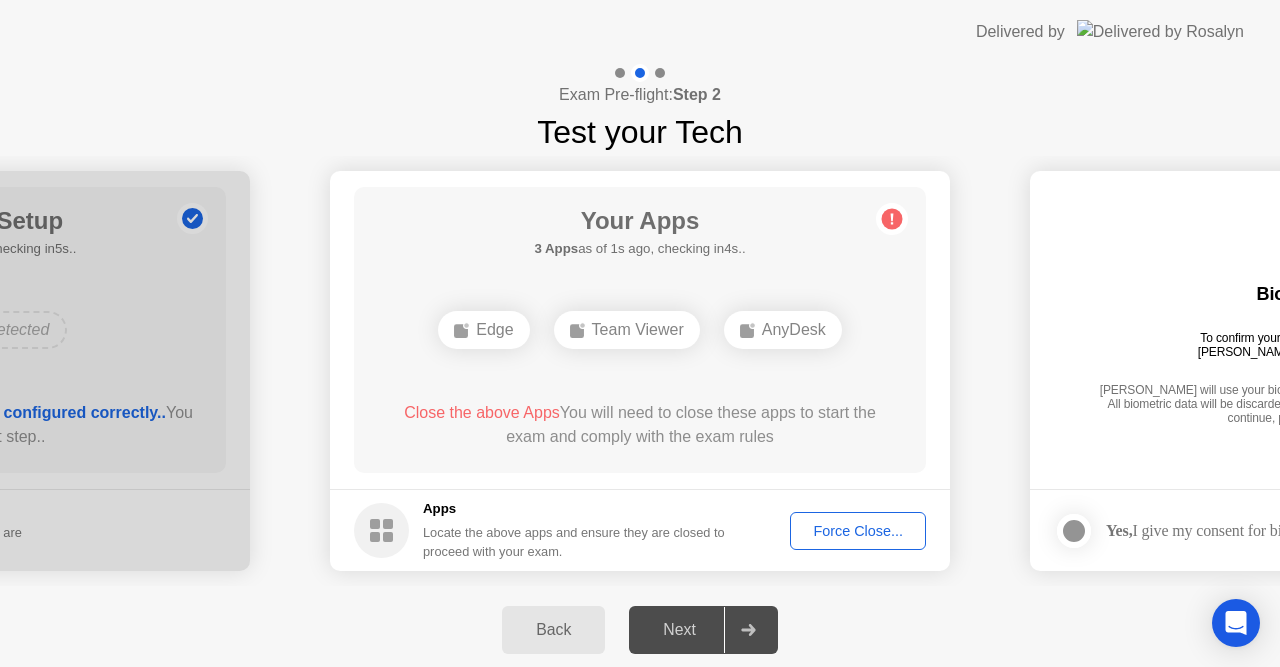 click on "Force Close..." 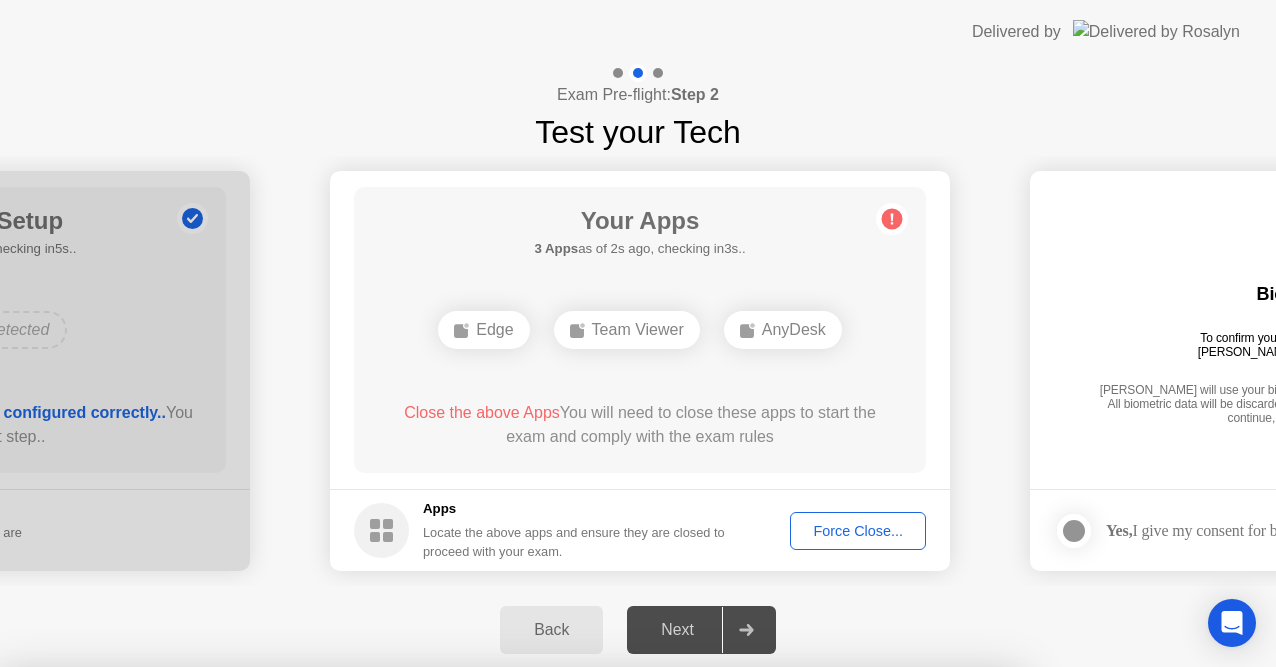 click on "Confirm" at bounding box center [577, 943] 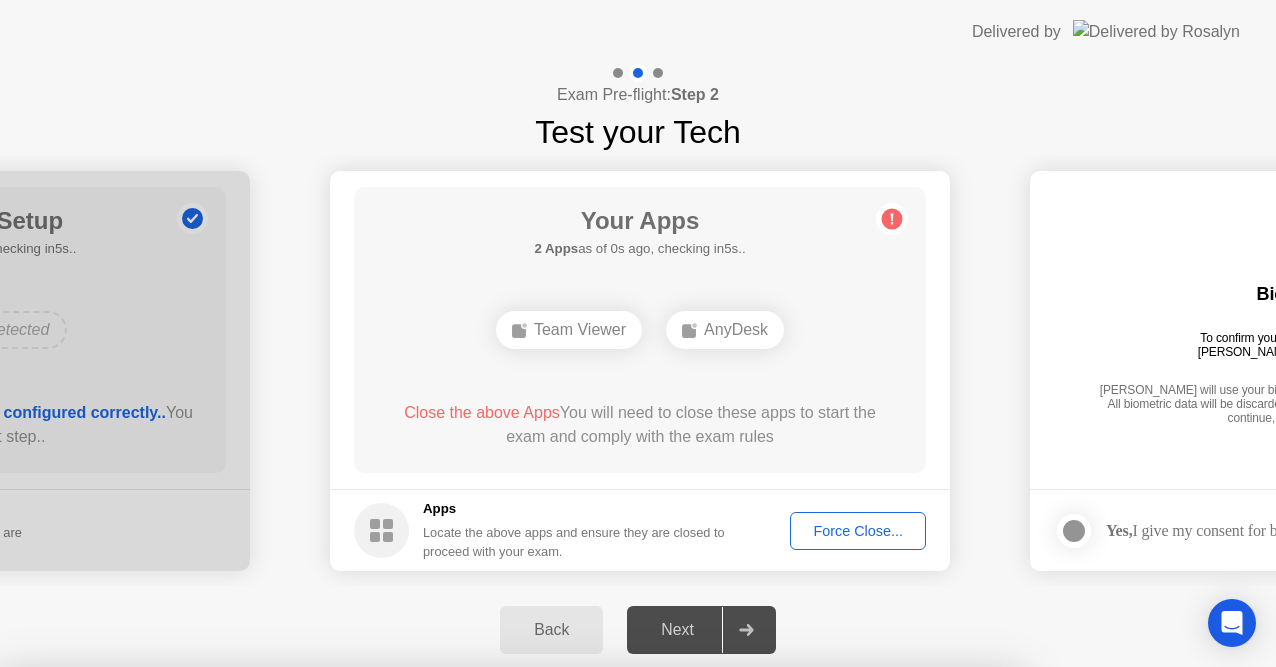 click on "Close" at bounding box center [429, 905] 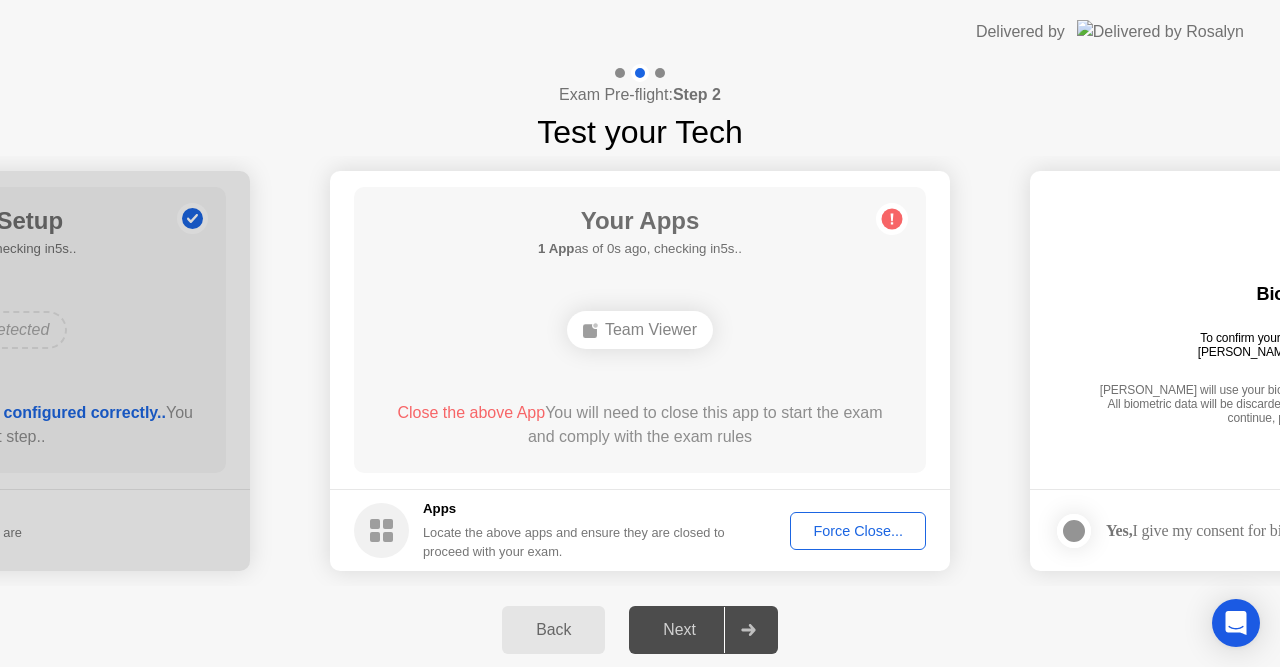 click on "**********" 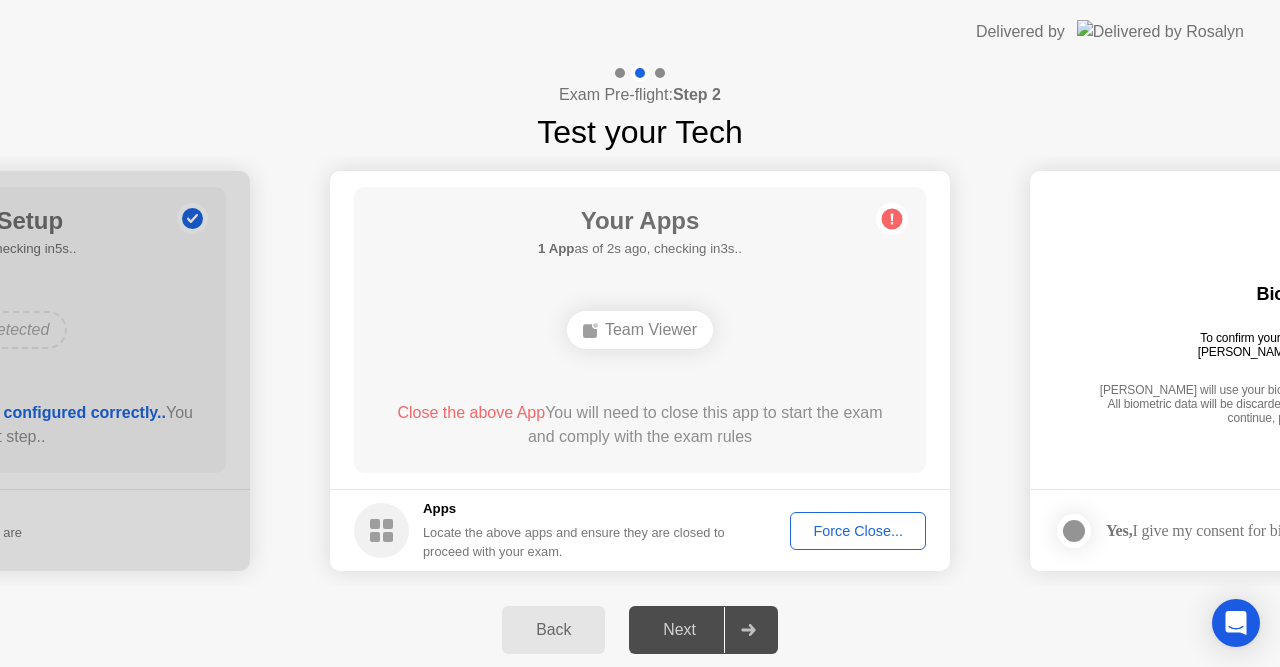 click on "**********" 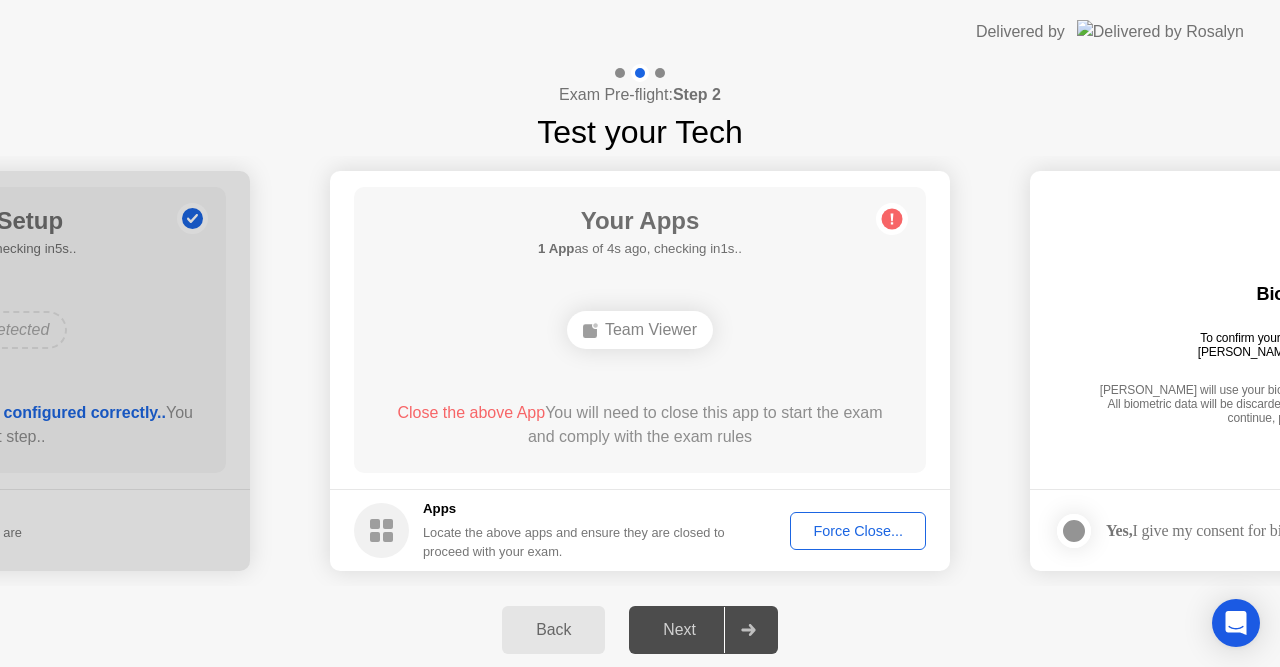 click on "**********" 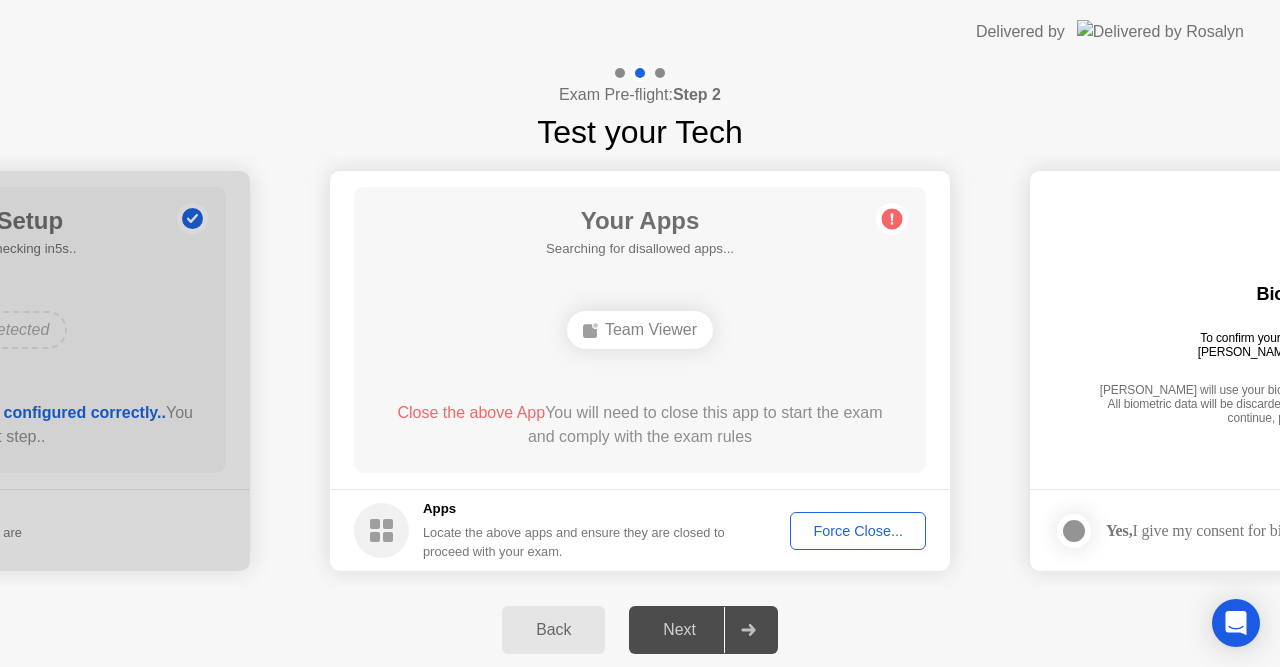 click on "**********" 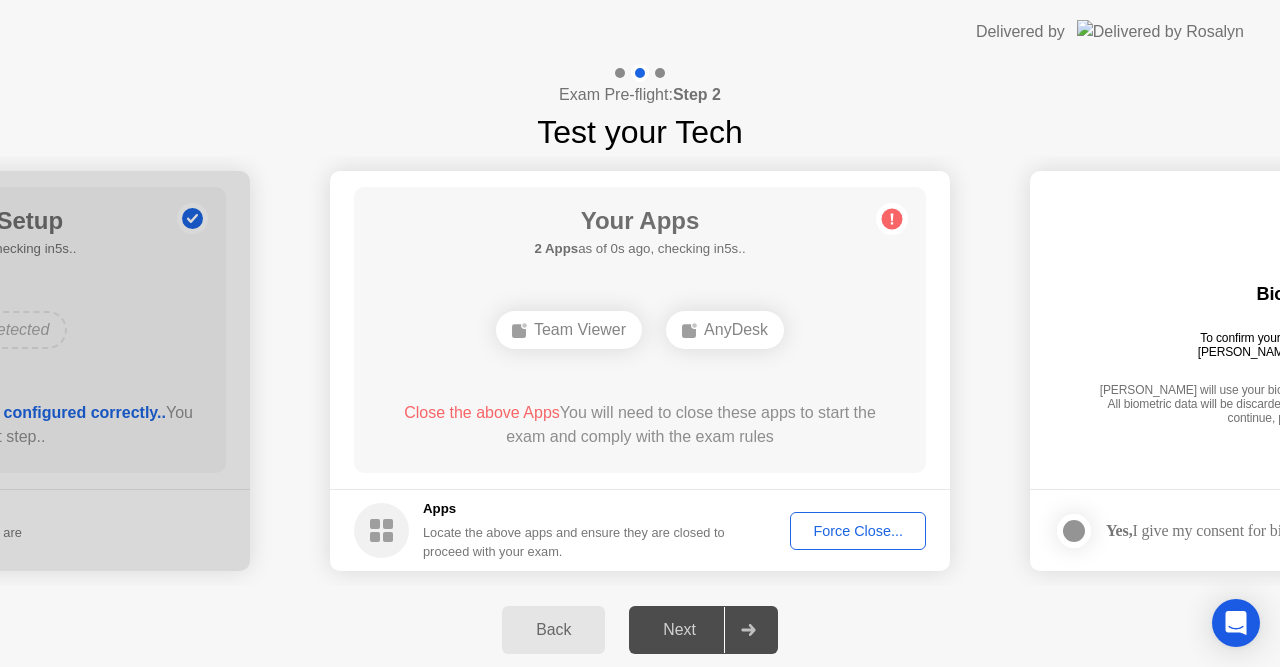 click on "**********" 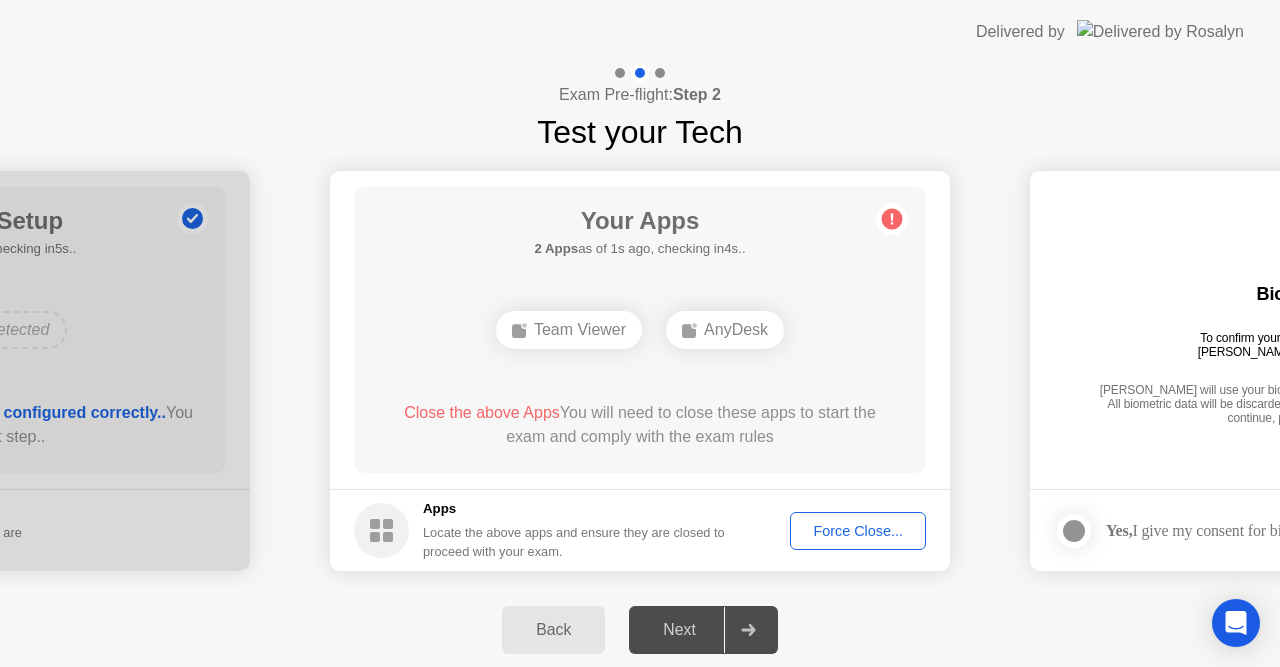 click on "**********" 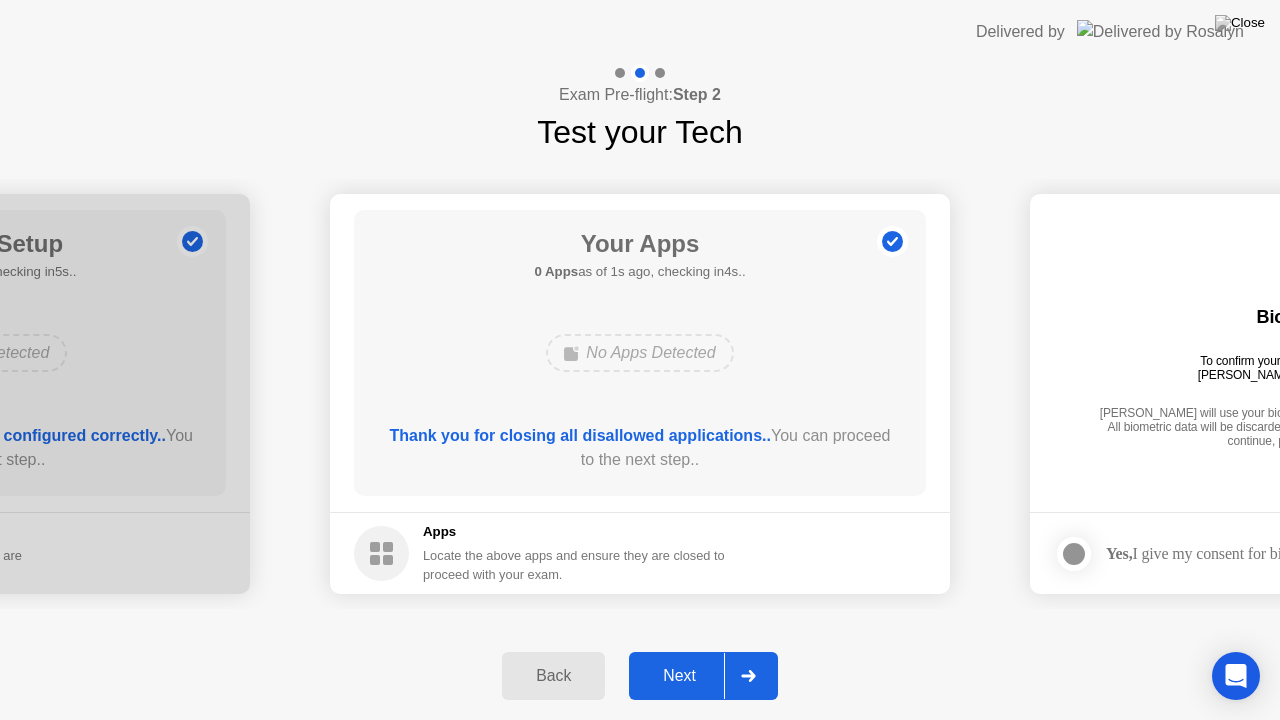 click on "Next" 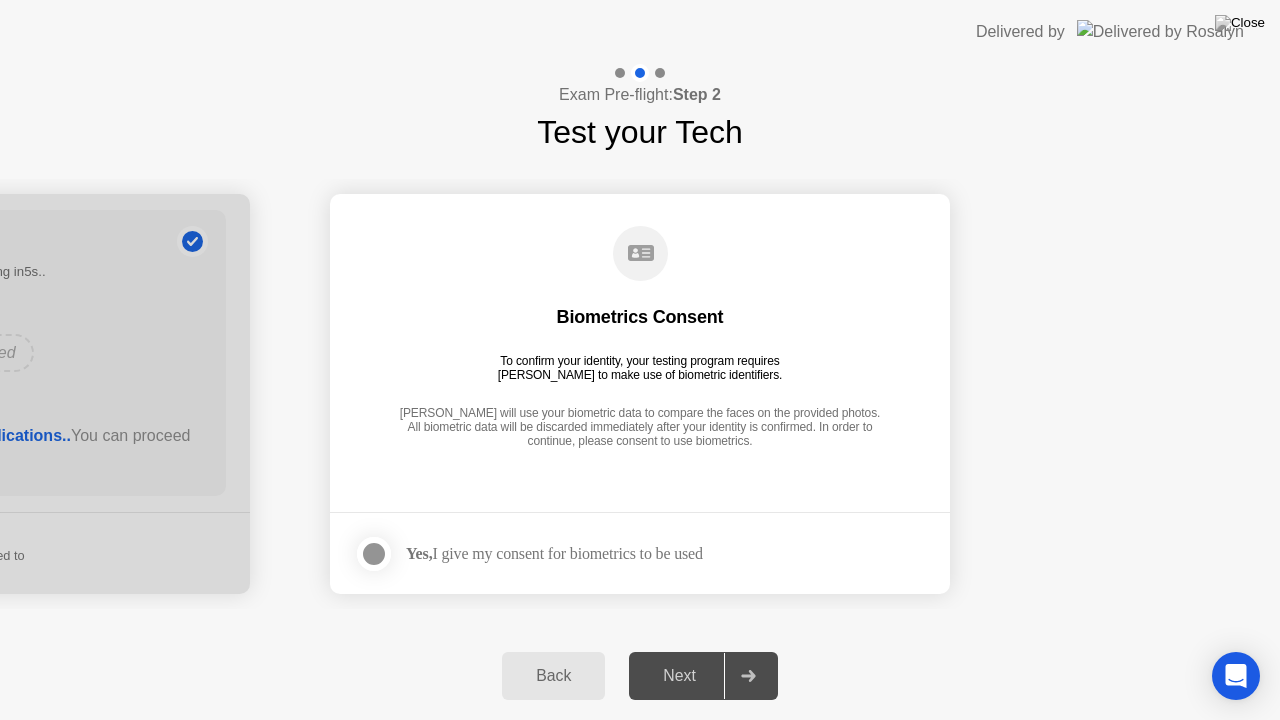 click on "Yes," 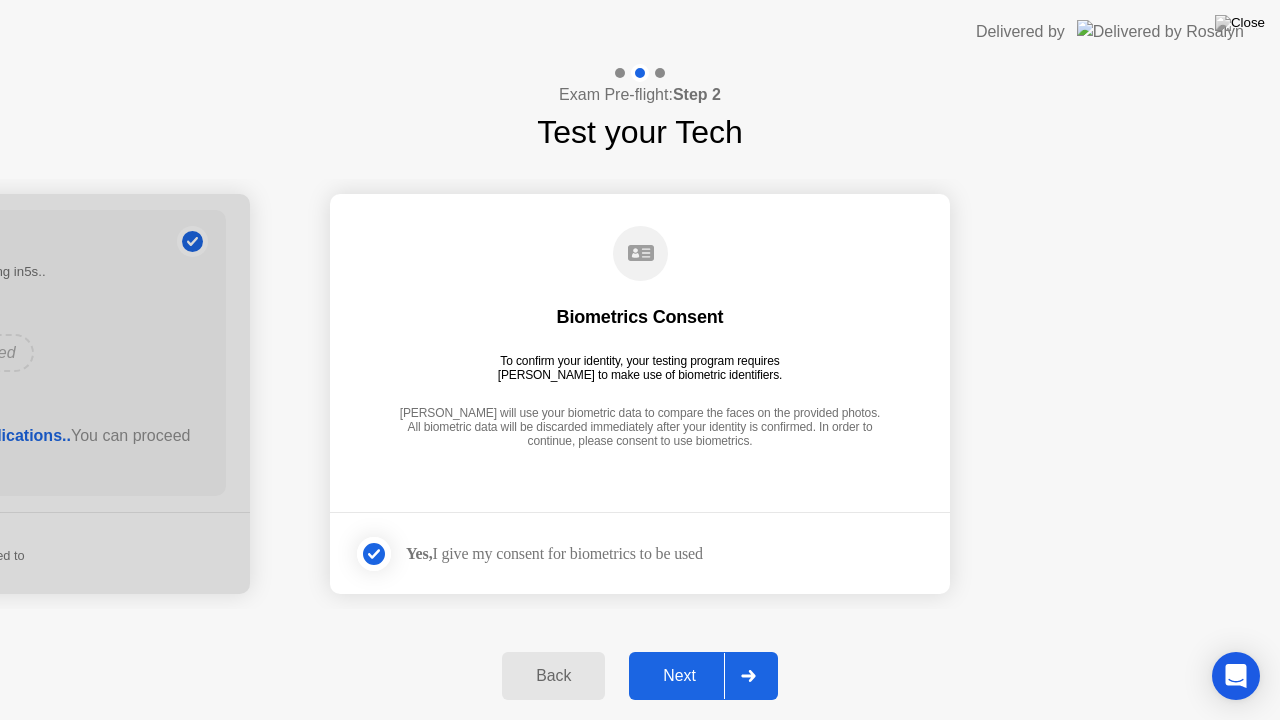 click on "Next" 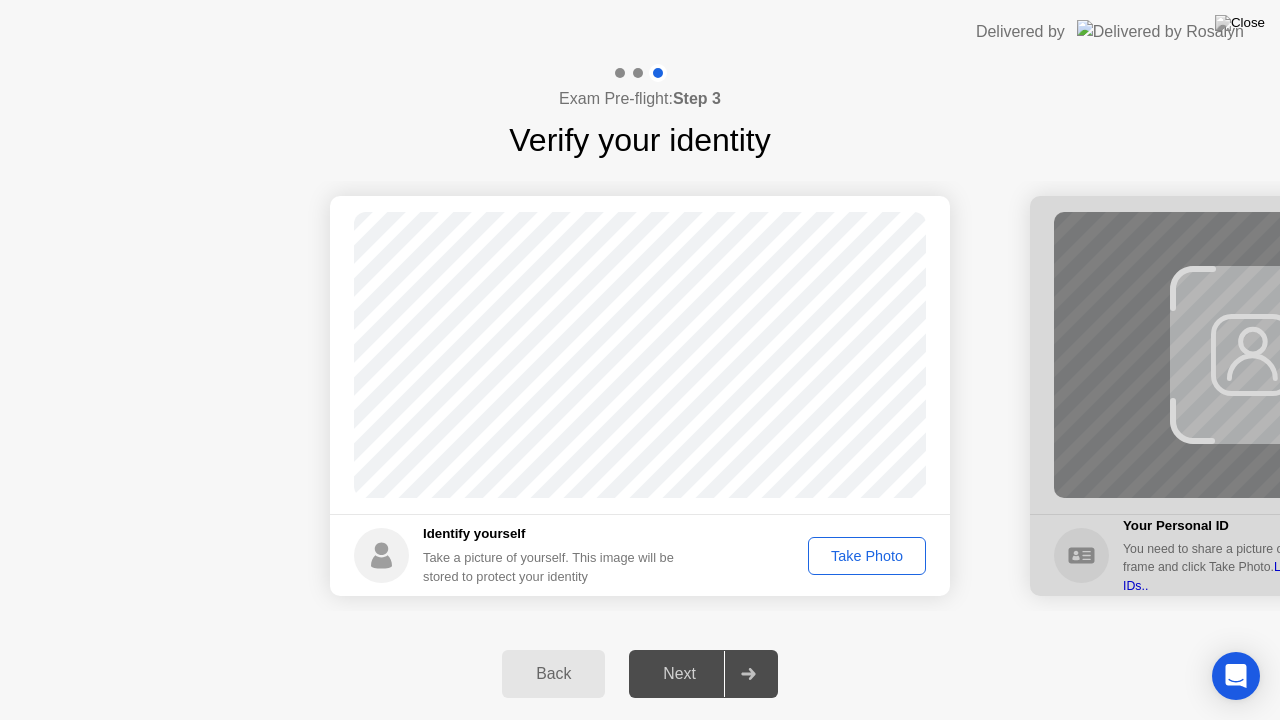 click on "Take Photo" 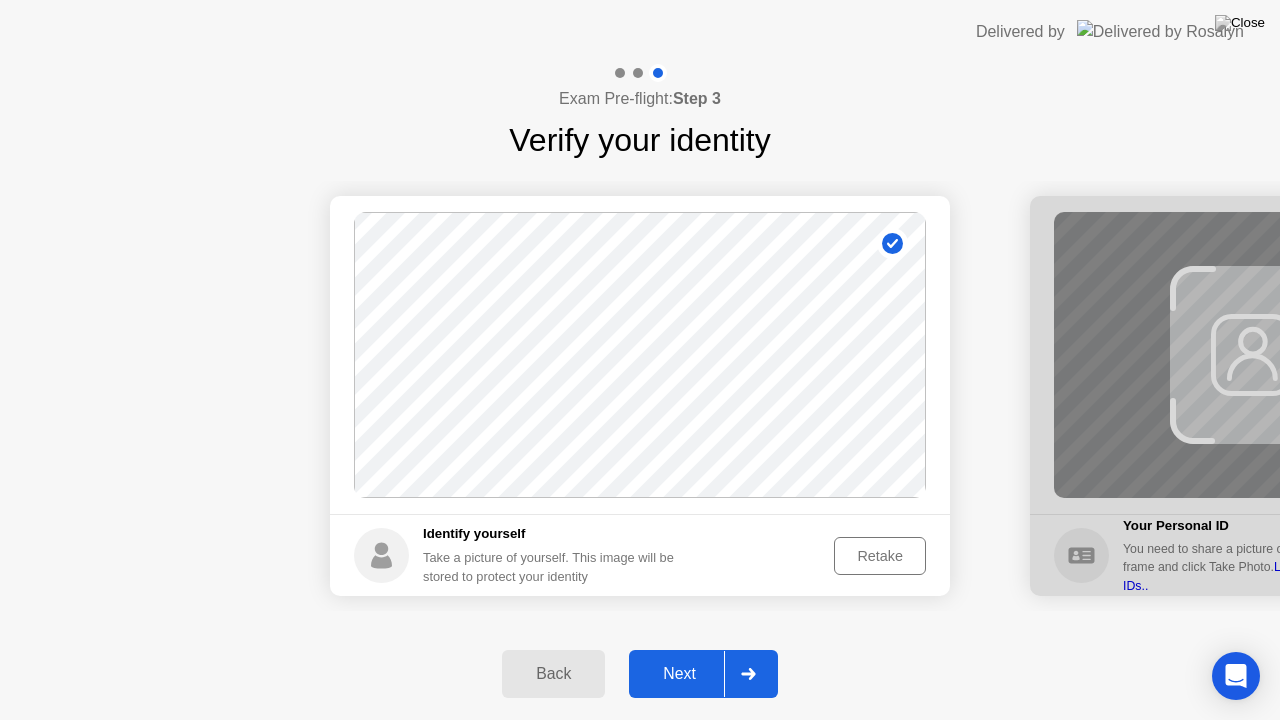 click on "Next" 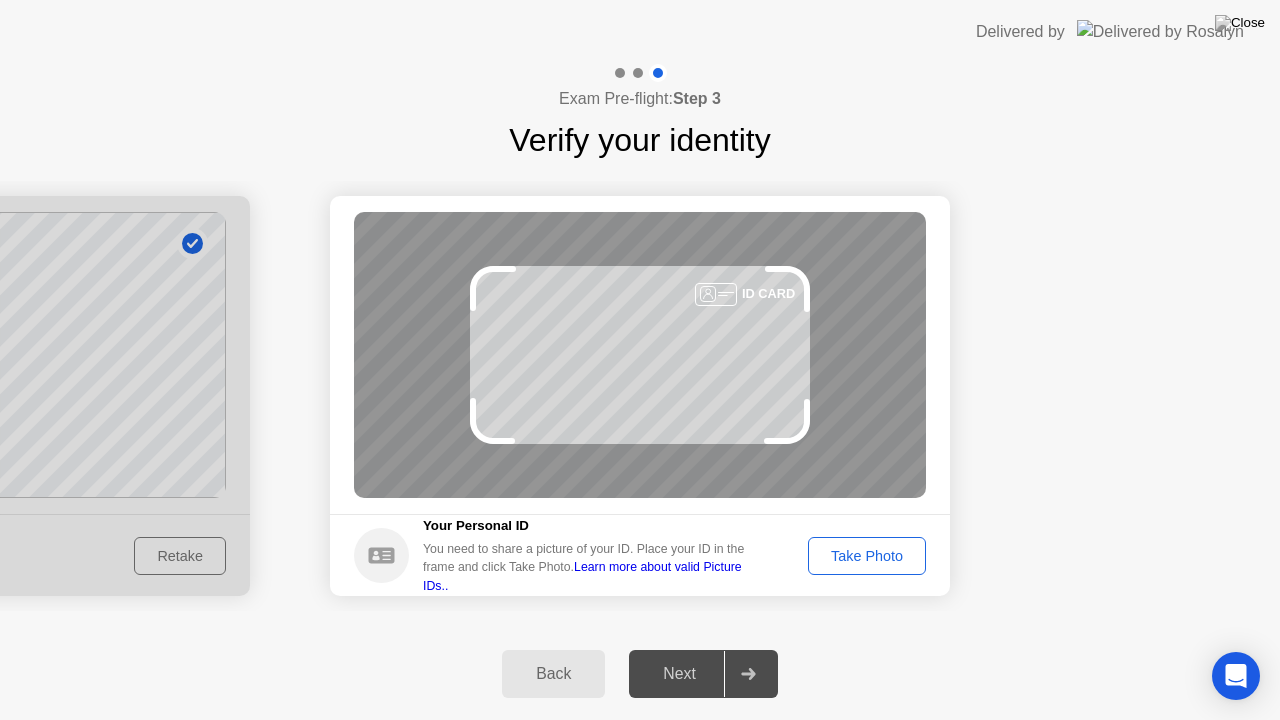 click on "Take Photo" 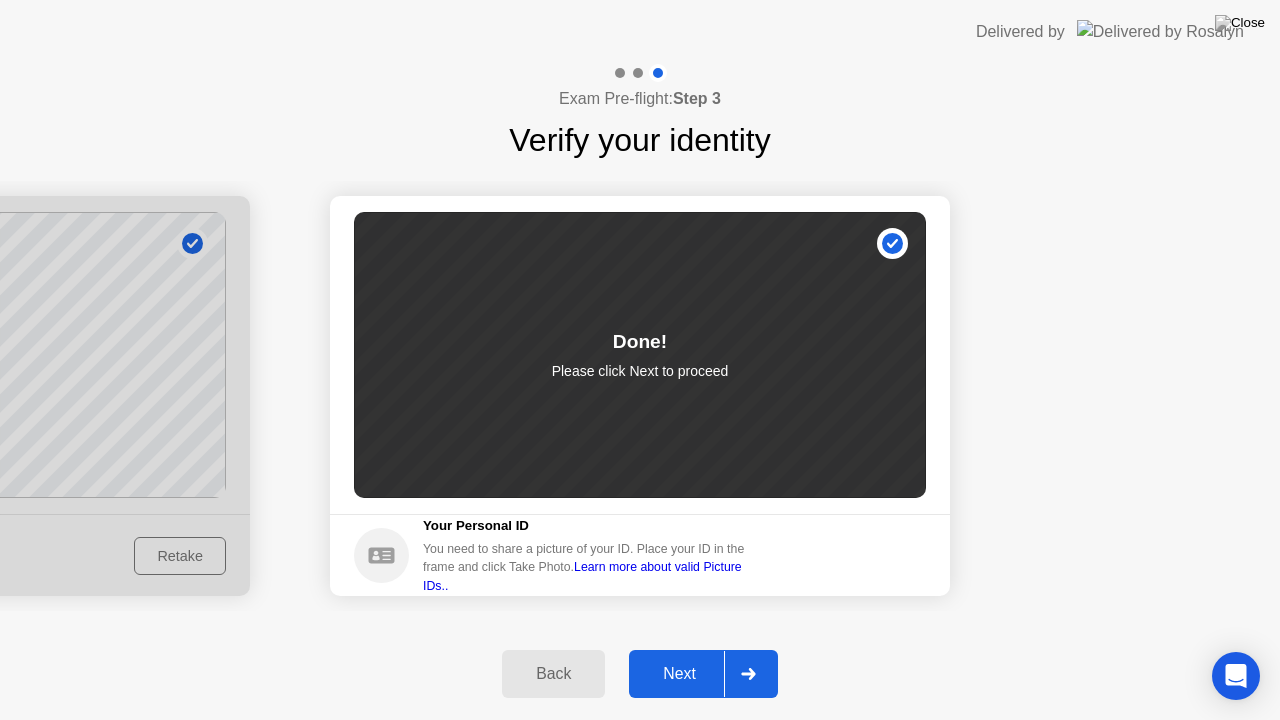 click on "Next" 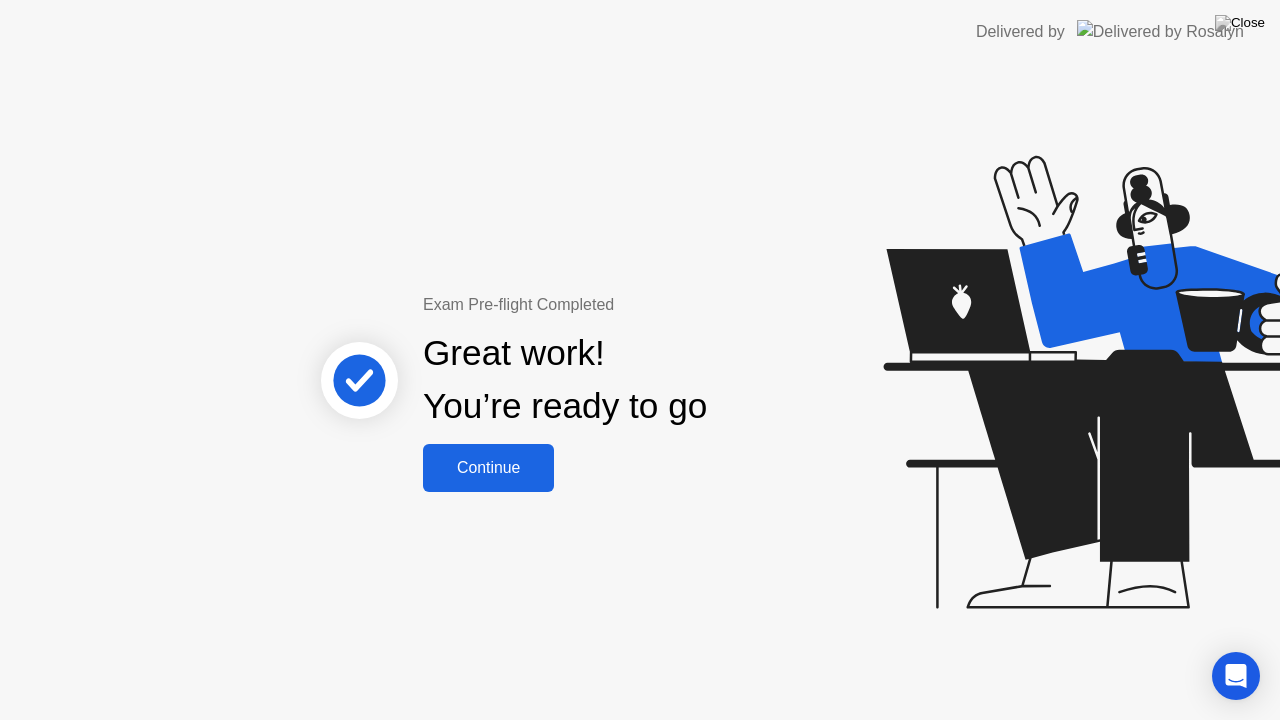 click on "Continue" 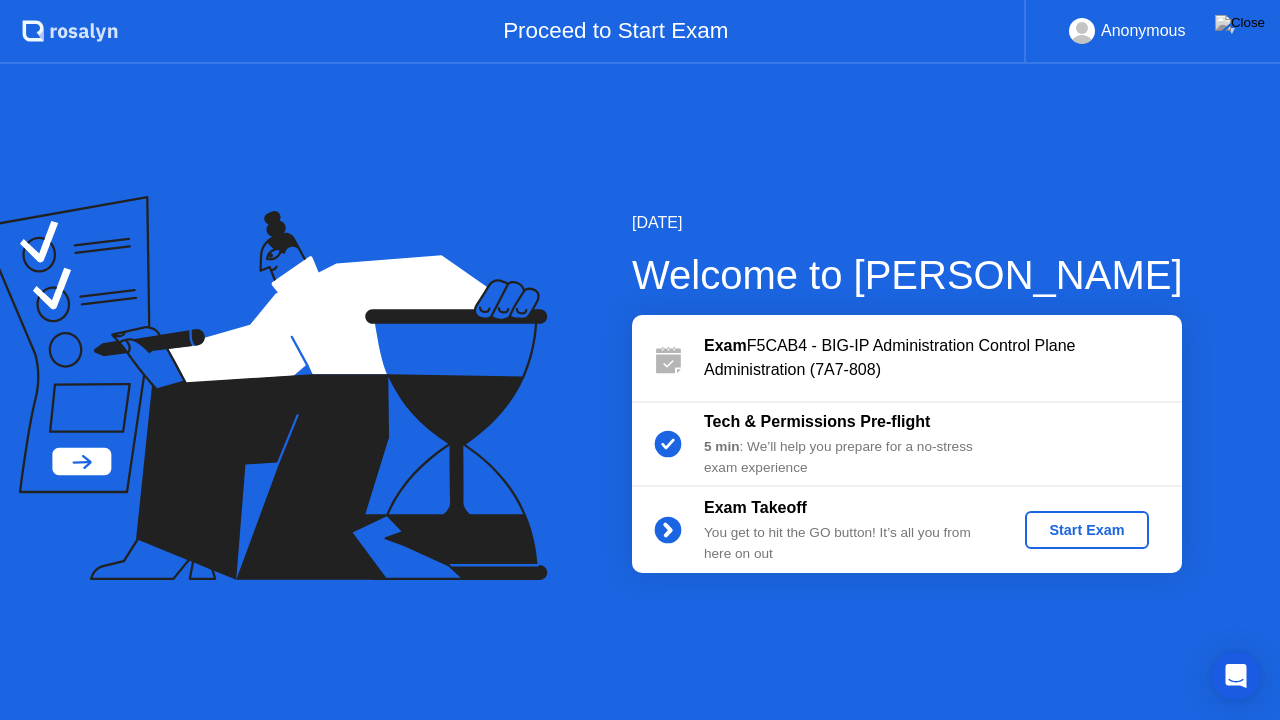 click on "Start Exam" 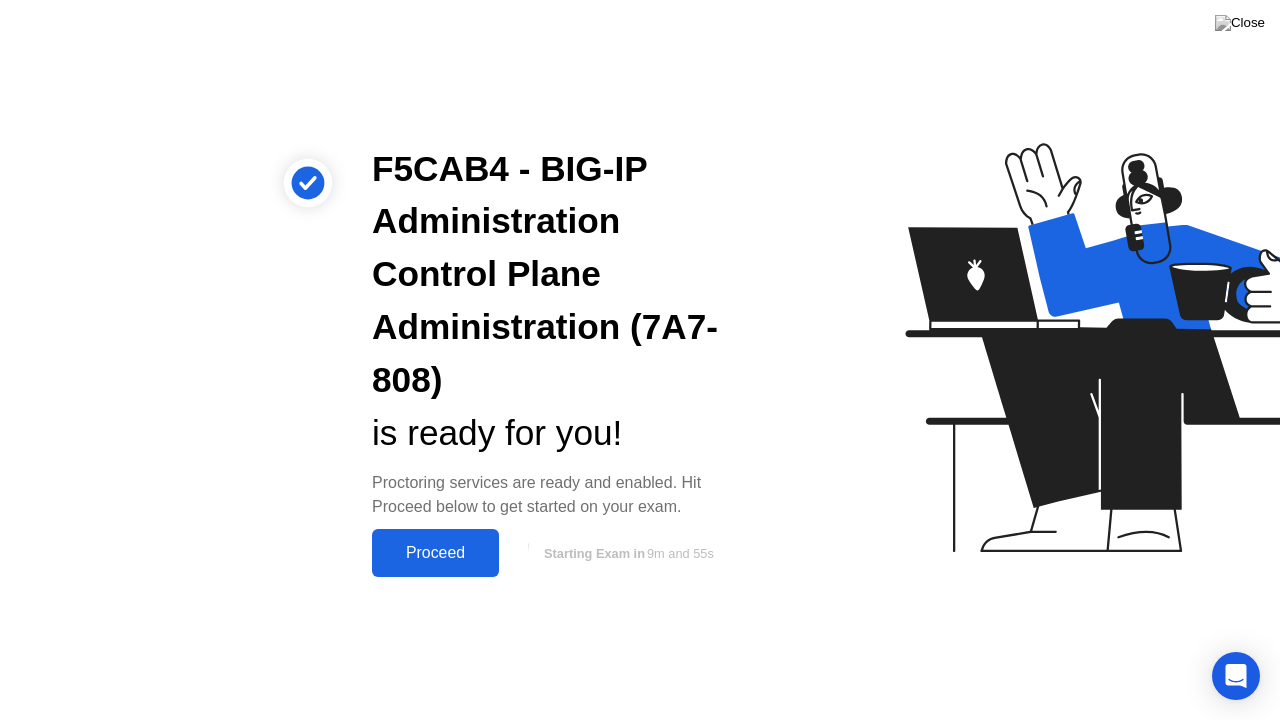 click on "Proceed" 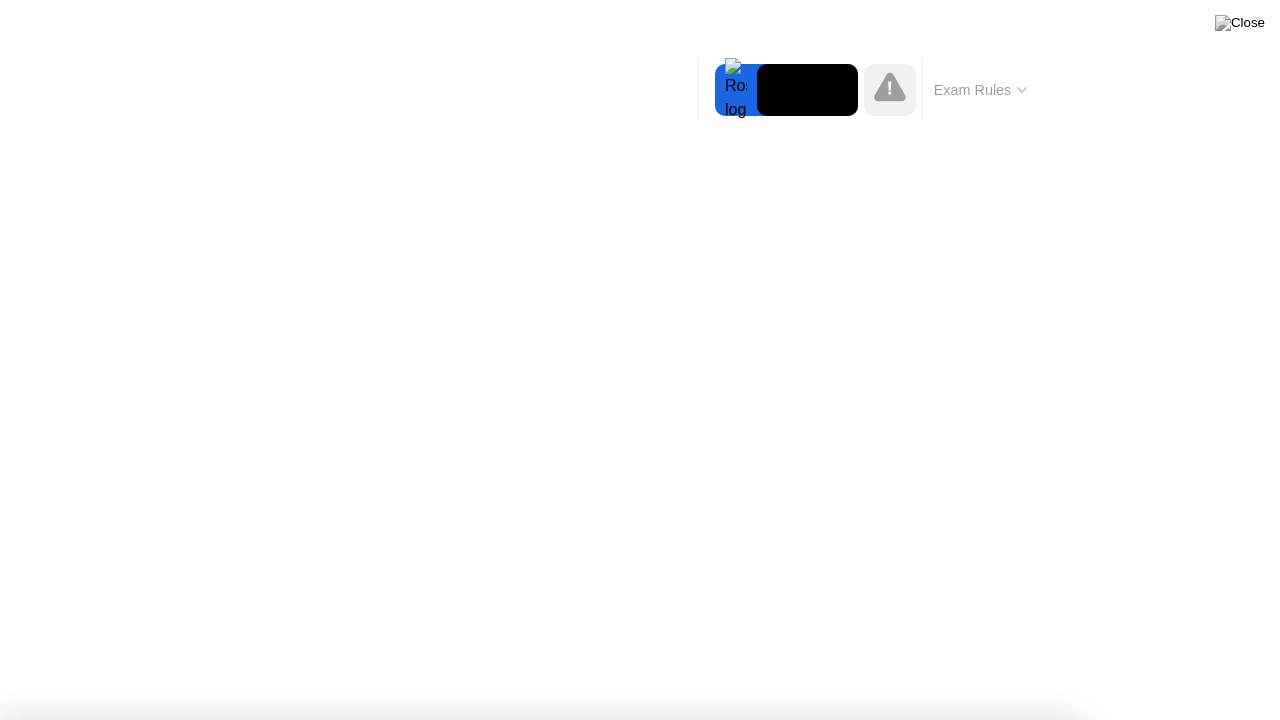 click on "Got it!" at bounding box center [647, 1249] 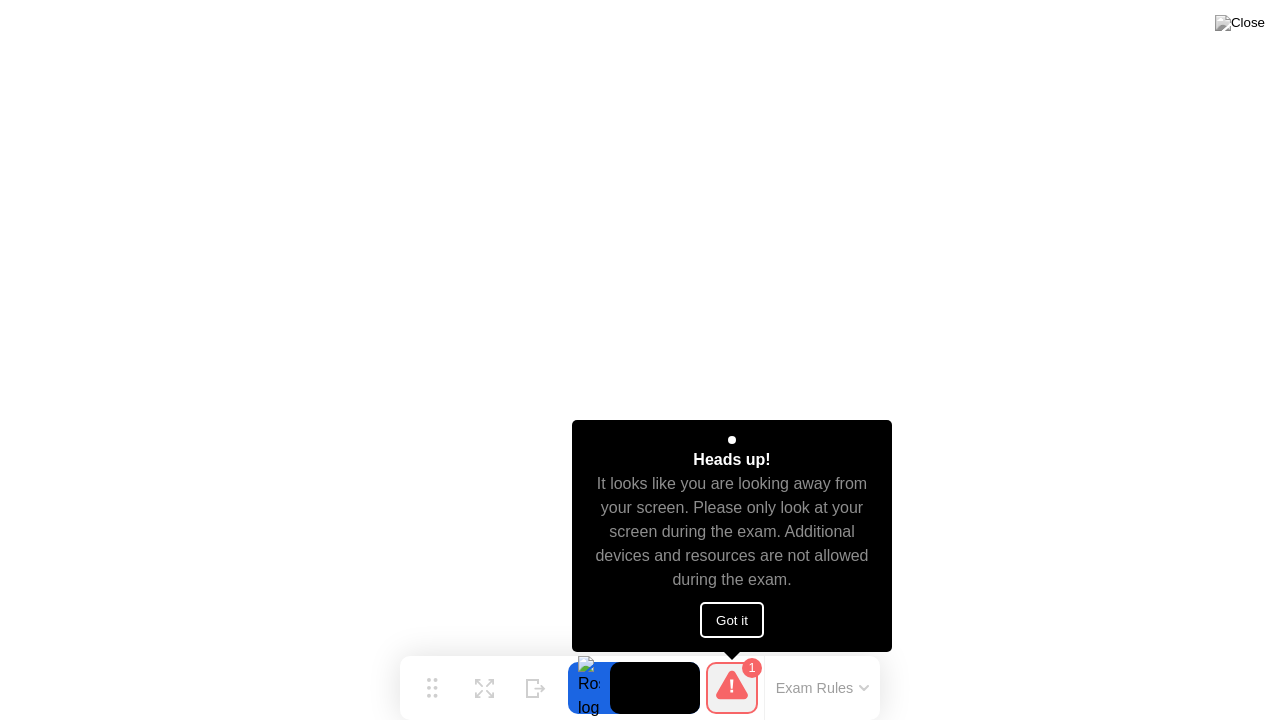click on "Got it" 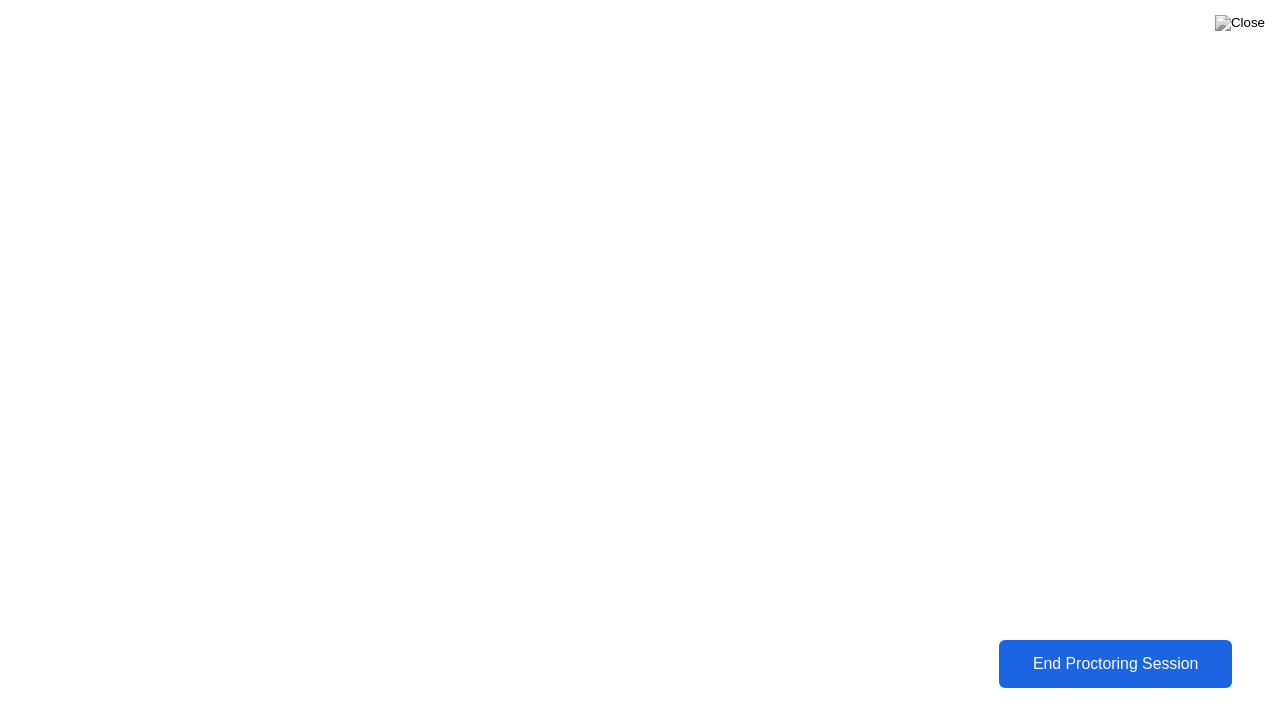 click on "End Proctoring Session" 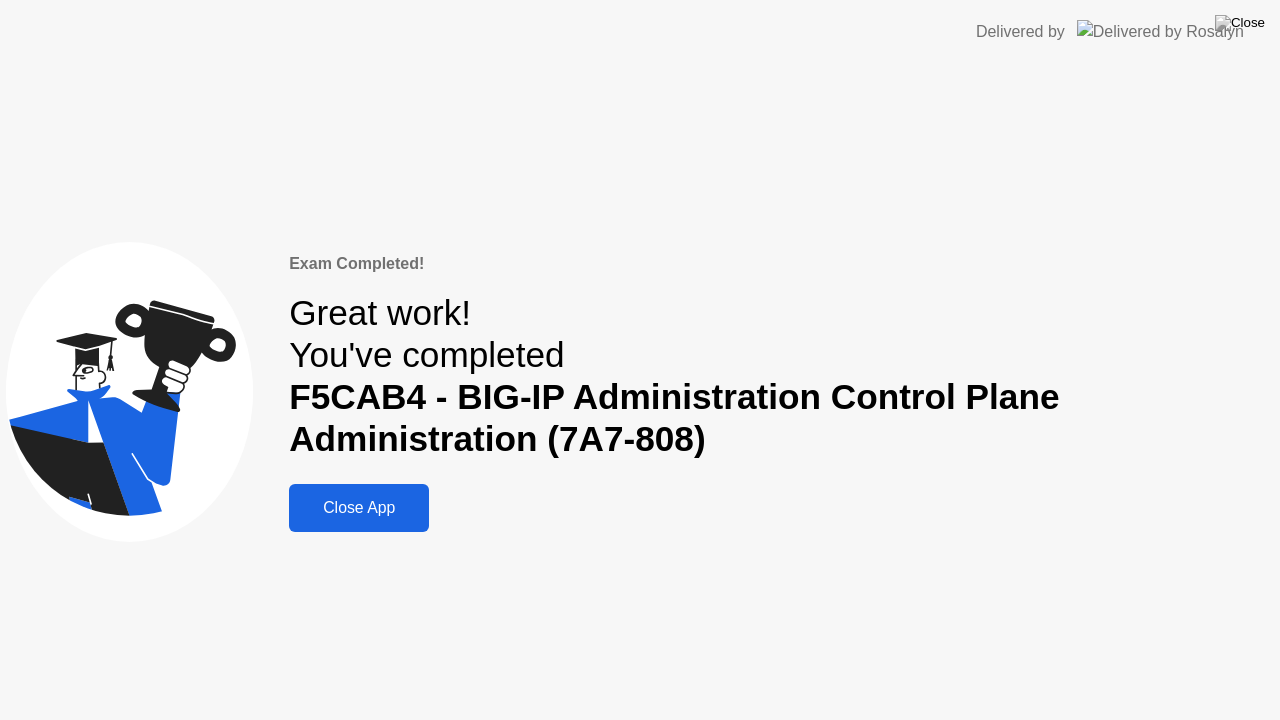 click on "Close App" 